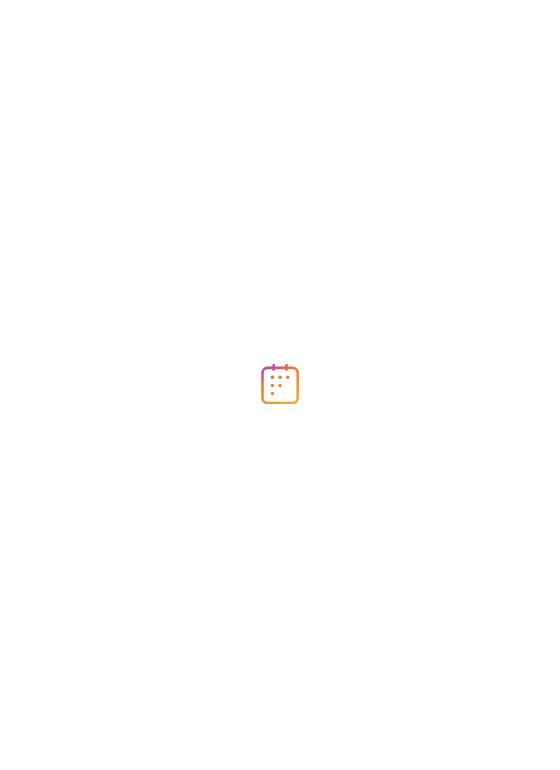 scroll, scrollTop: 0, scrollLeft: 0, axis: both 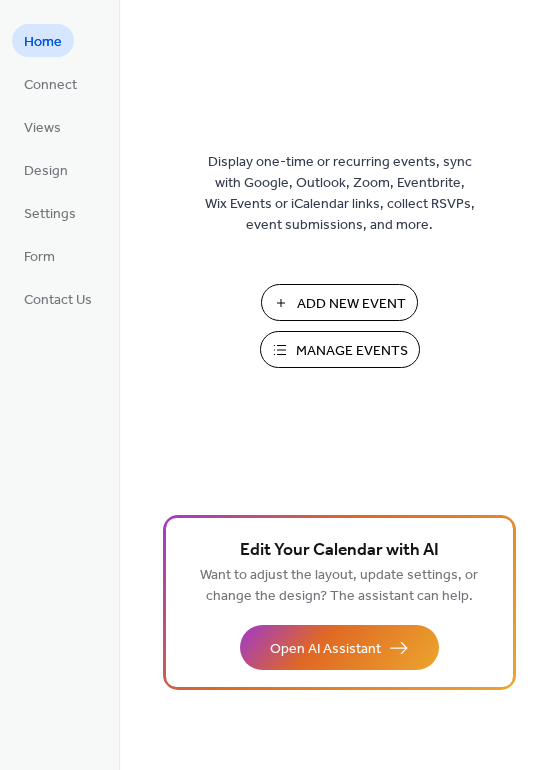 click on "Manage Events" at bounding box center (352, 351) 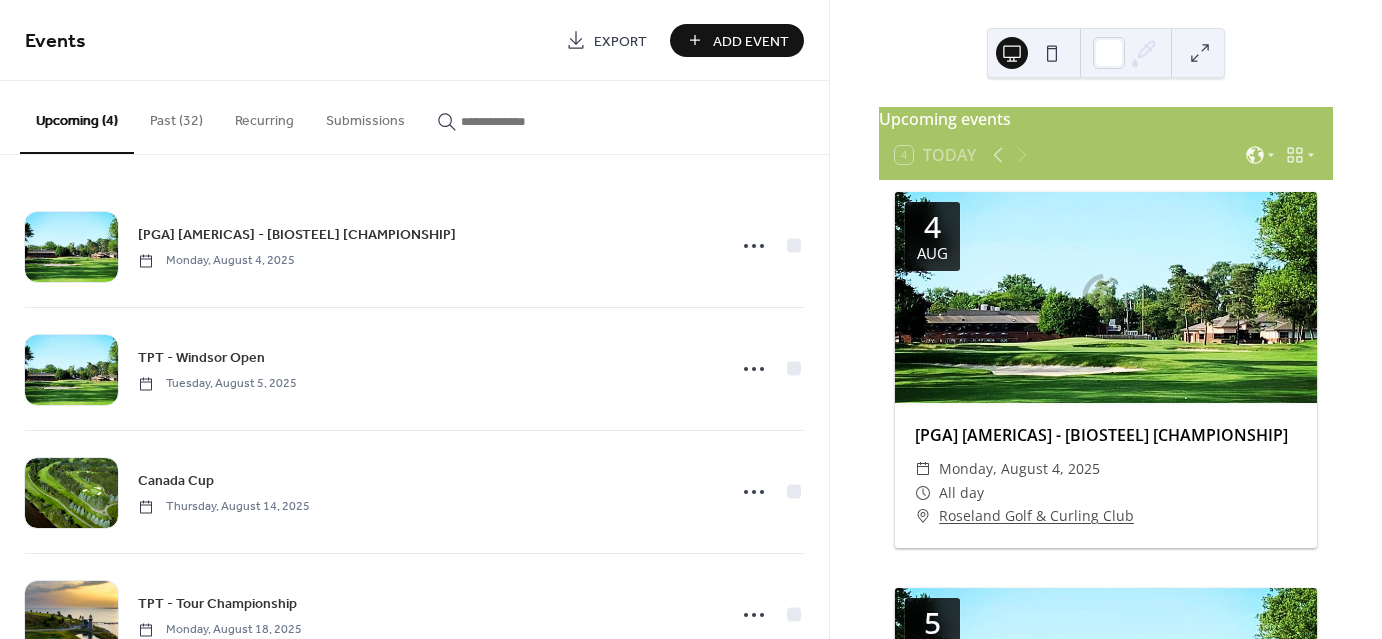 scroll, scrollTop: 0, scrollLeft: 0, axis: both 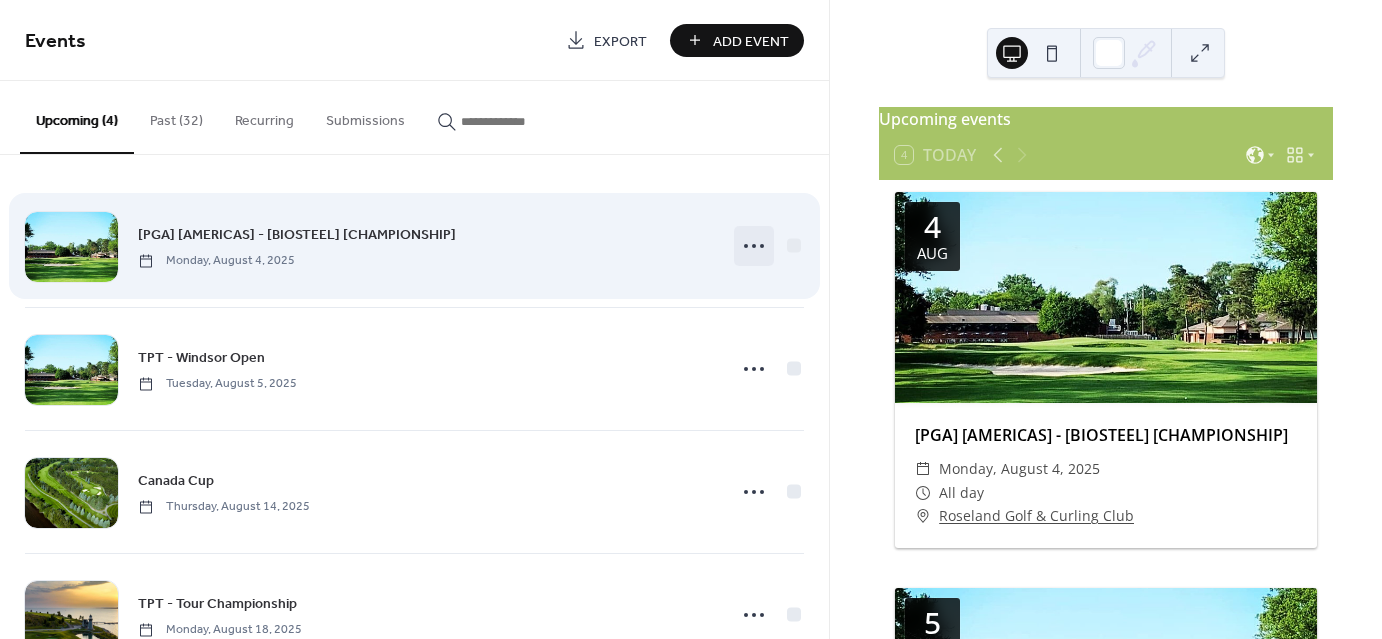 click 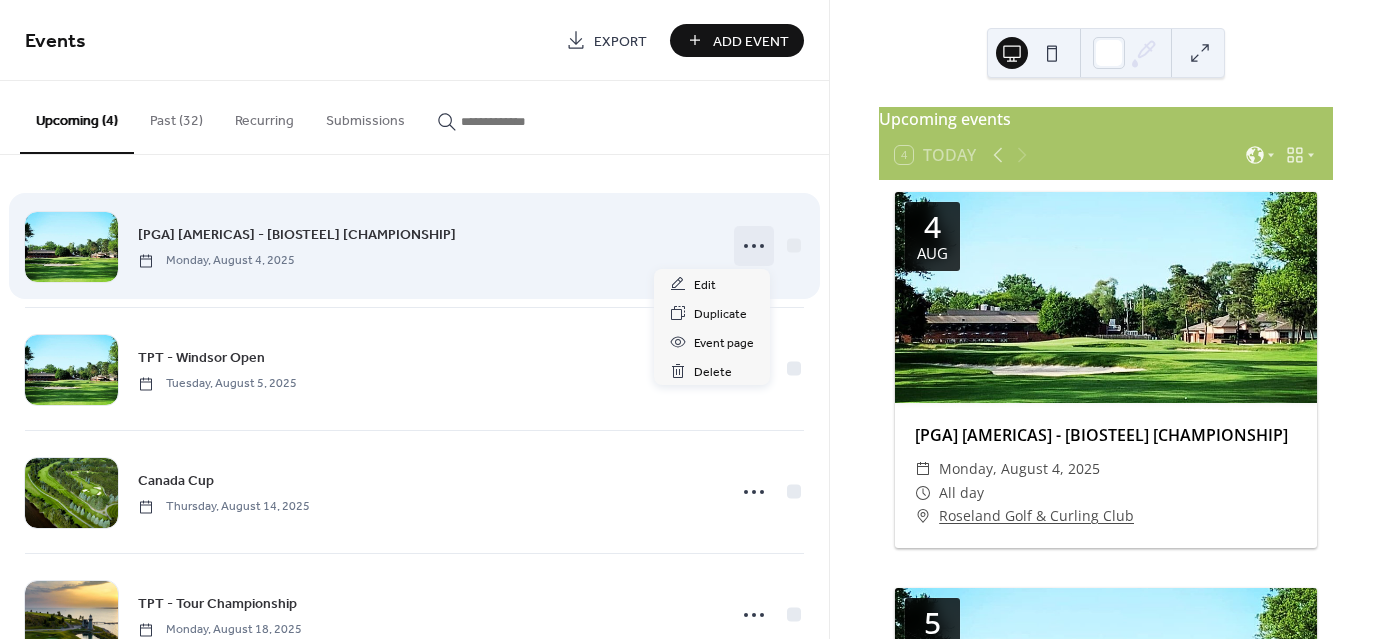 click on "[PGA] [AMERICAS] - [BIOSTEEL] [CHAMPIONSHIP] [DAY], [MONTH] [DAY], [YEAR]" at bounding box center (426, 245) 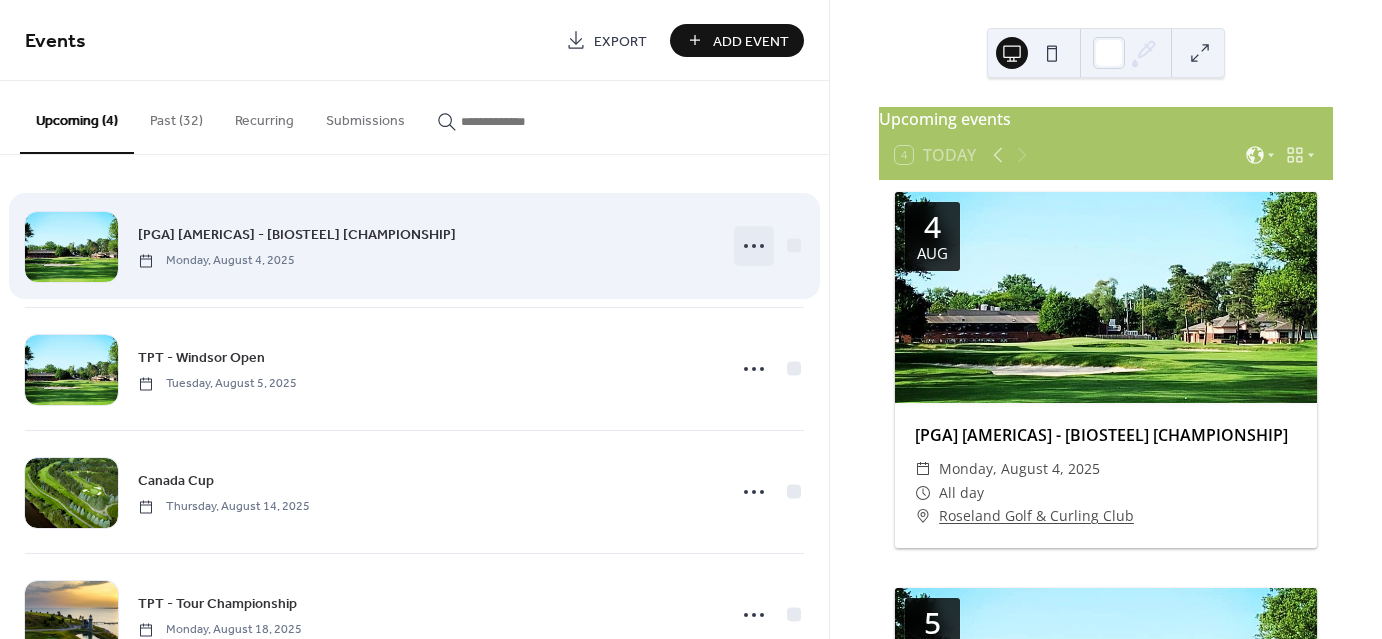 click 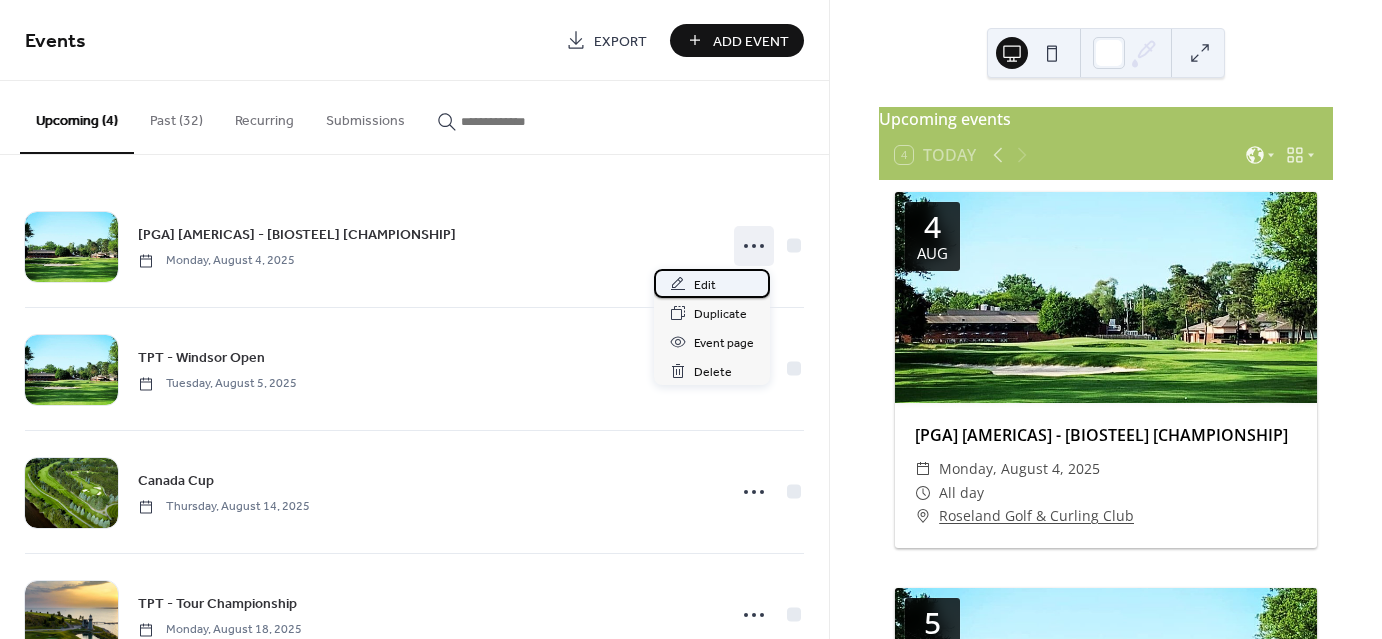click on "Edit" at bounding box center [712, 283] 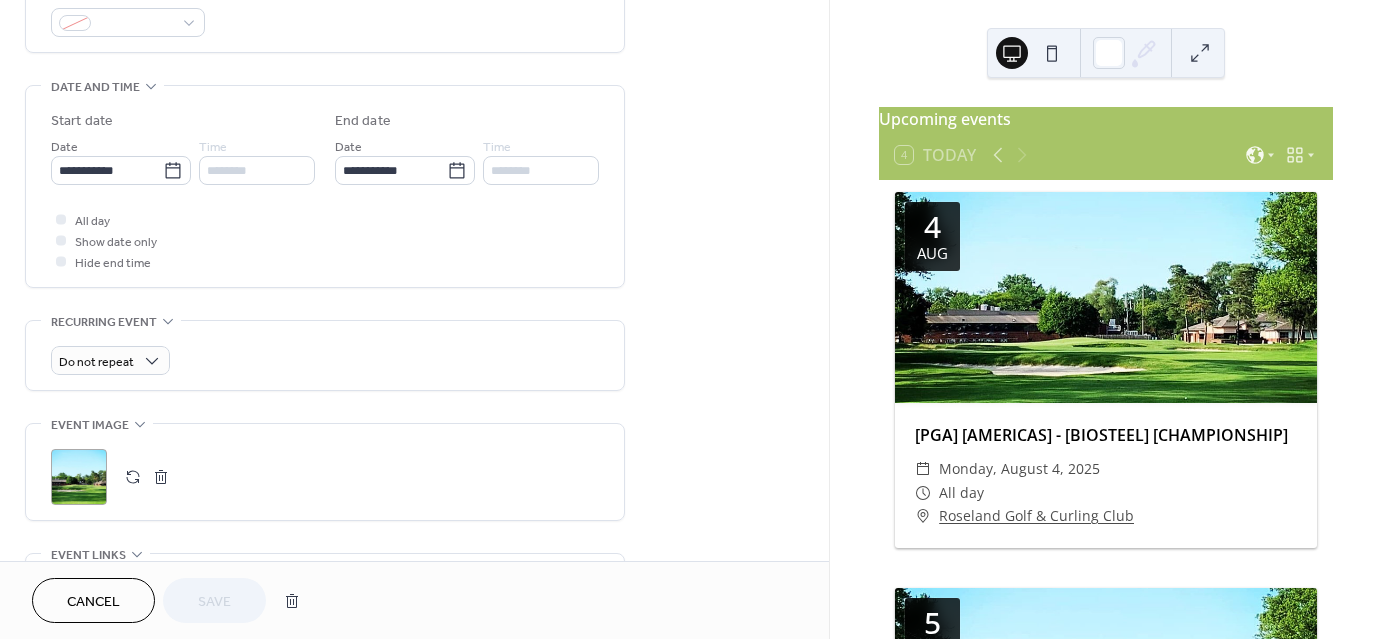scroll, scrollTop: 1006, scrollLeft: 0, axis: vertical 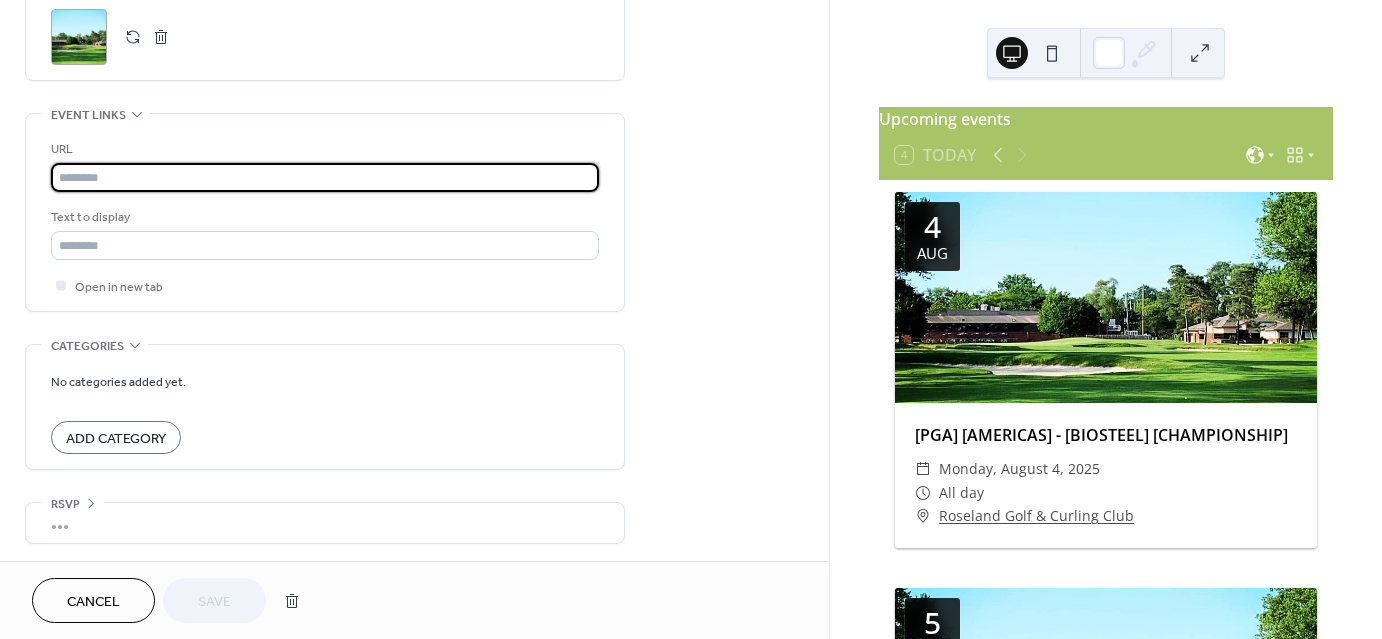 click at bounding box center [325, 177] 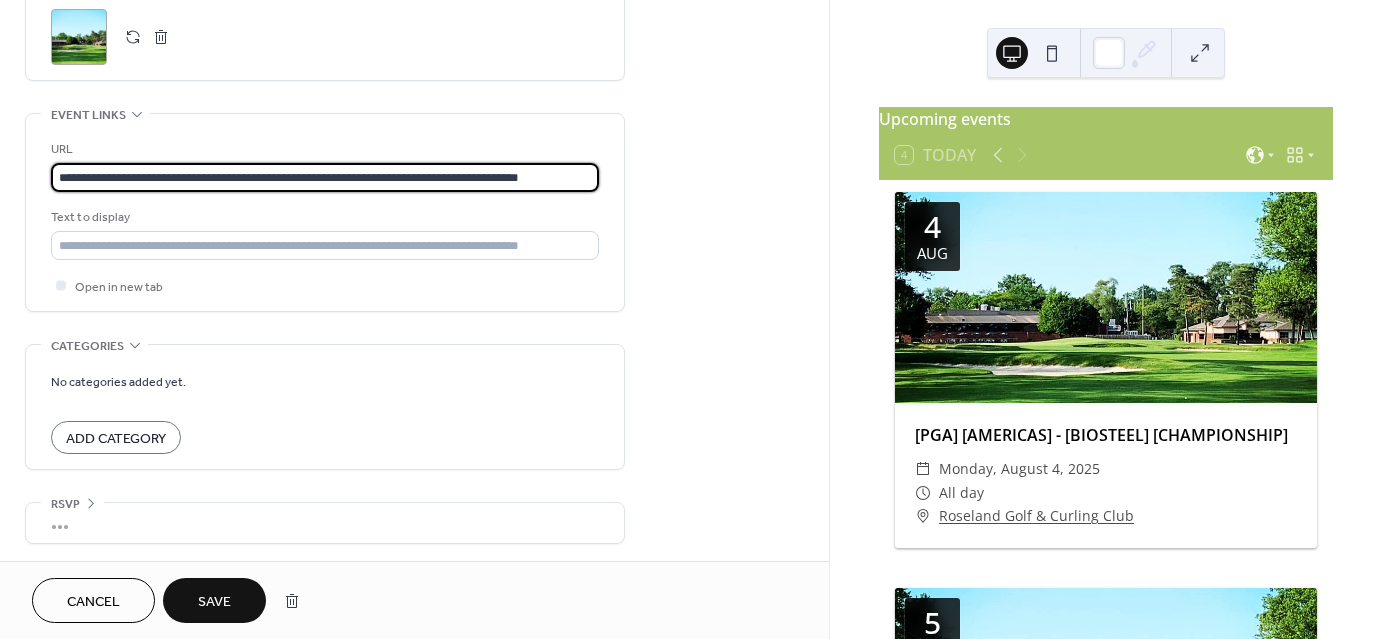 type on "**********" 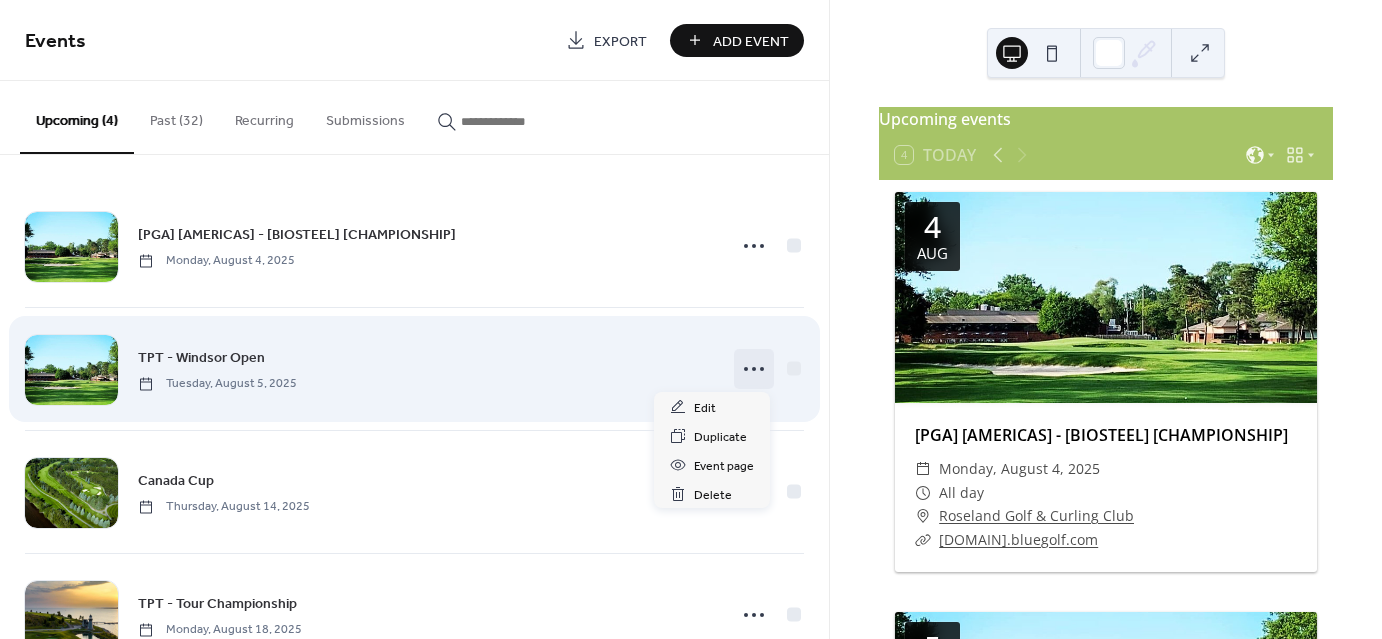 click 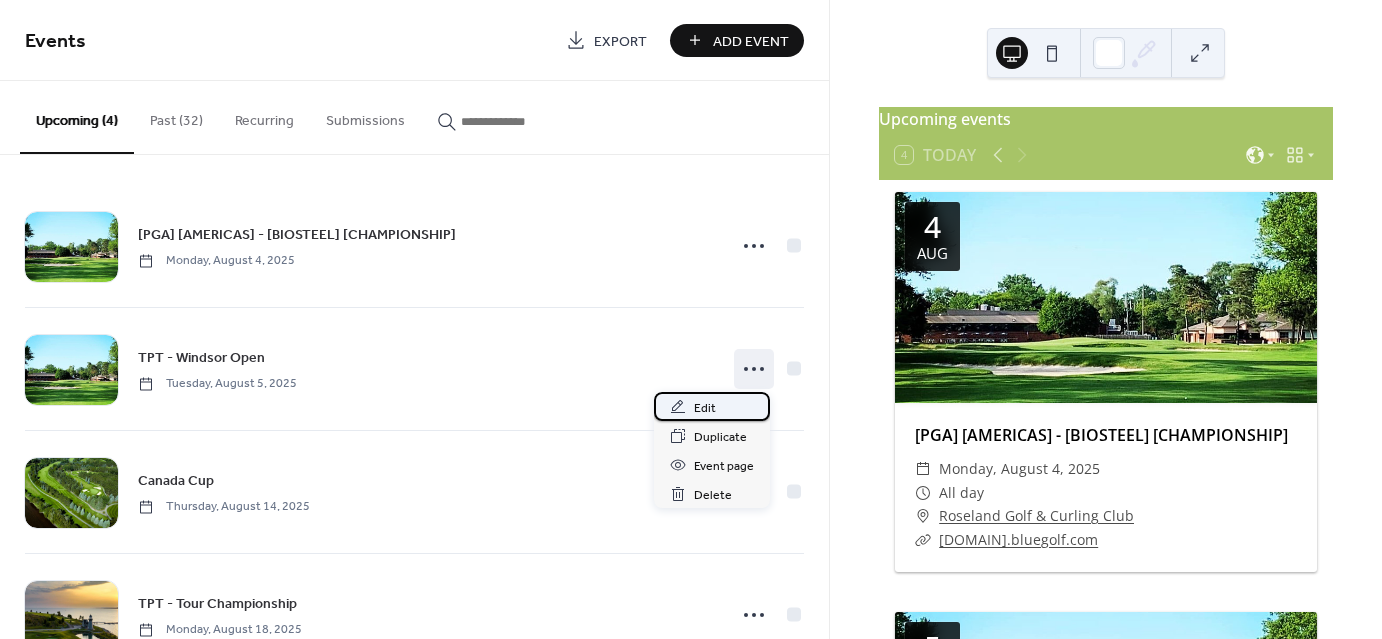 click on "Edit" at bounding box center (712, 406) 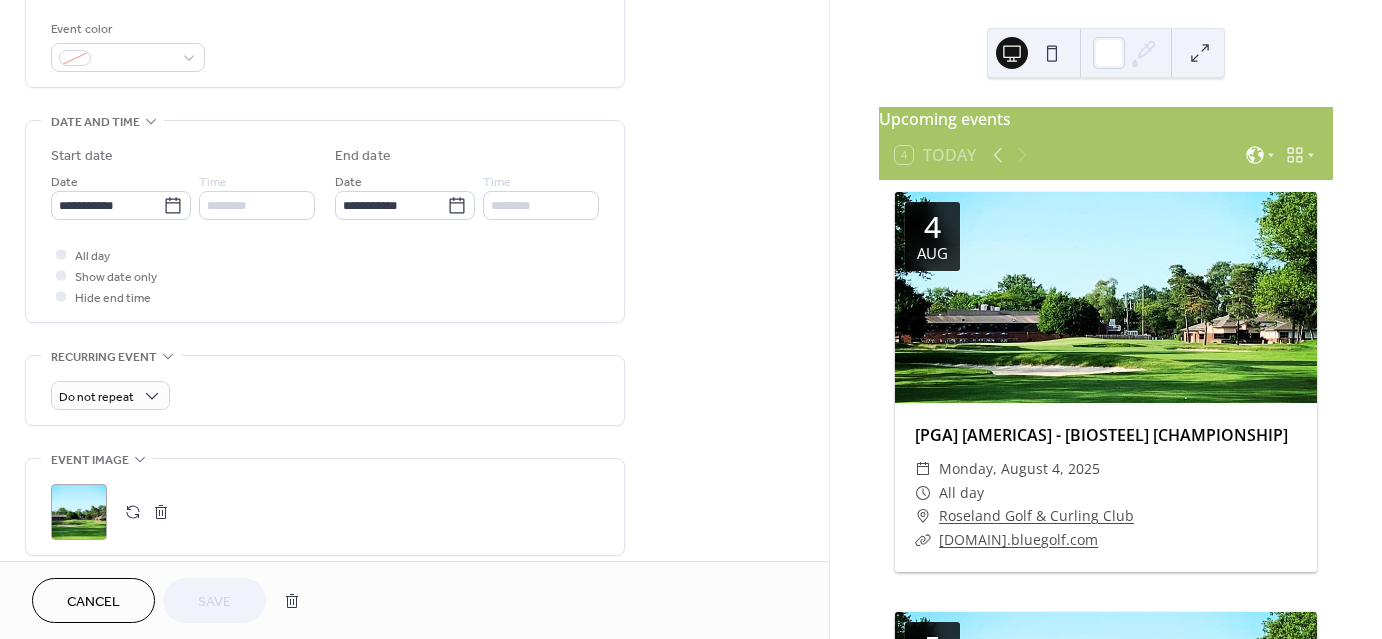 scroll, scrollTop: 1006, scrollLeft: 0, axis: vertical 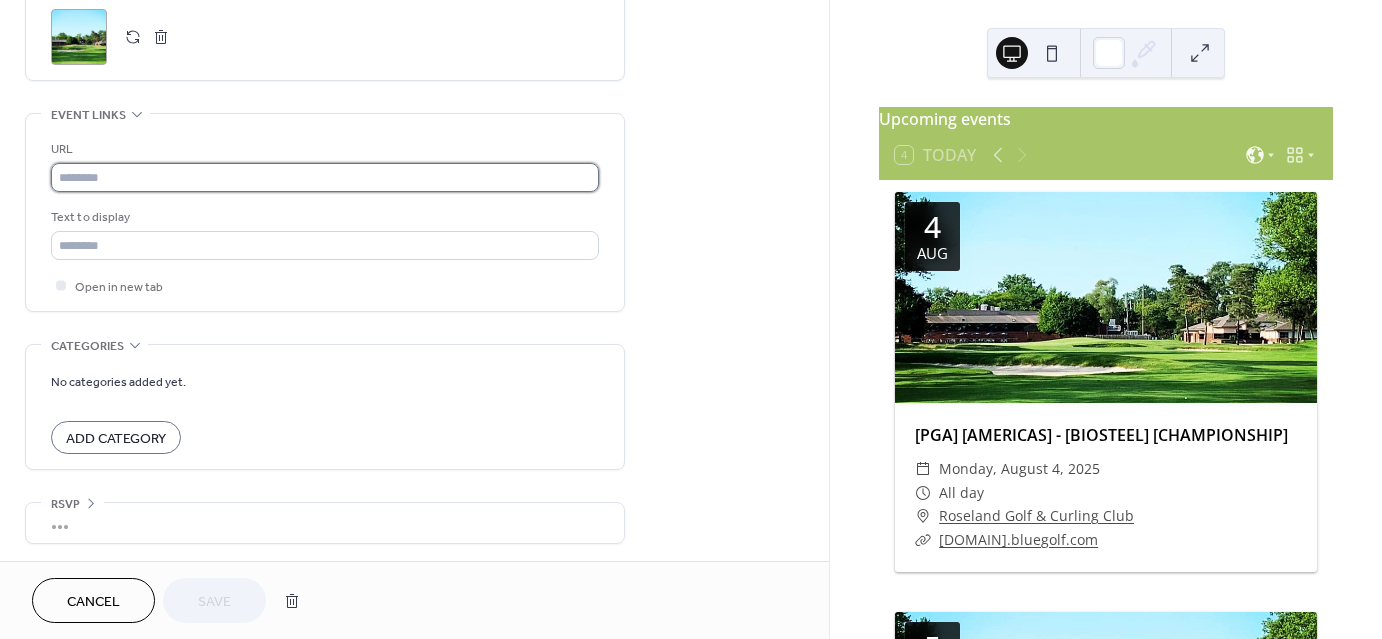 click at bounding box center [325, 177] 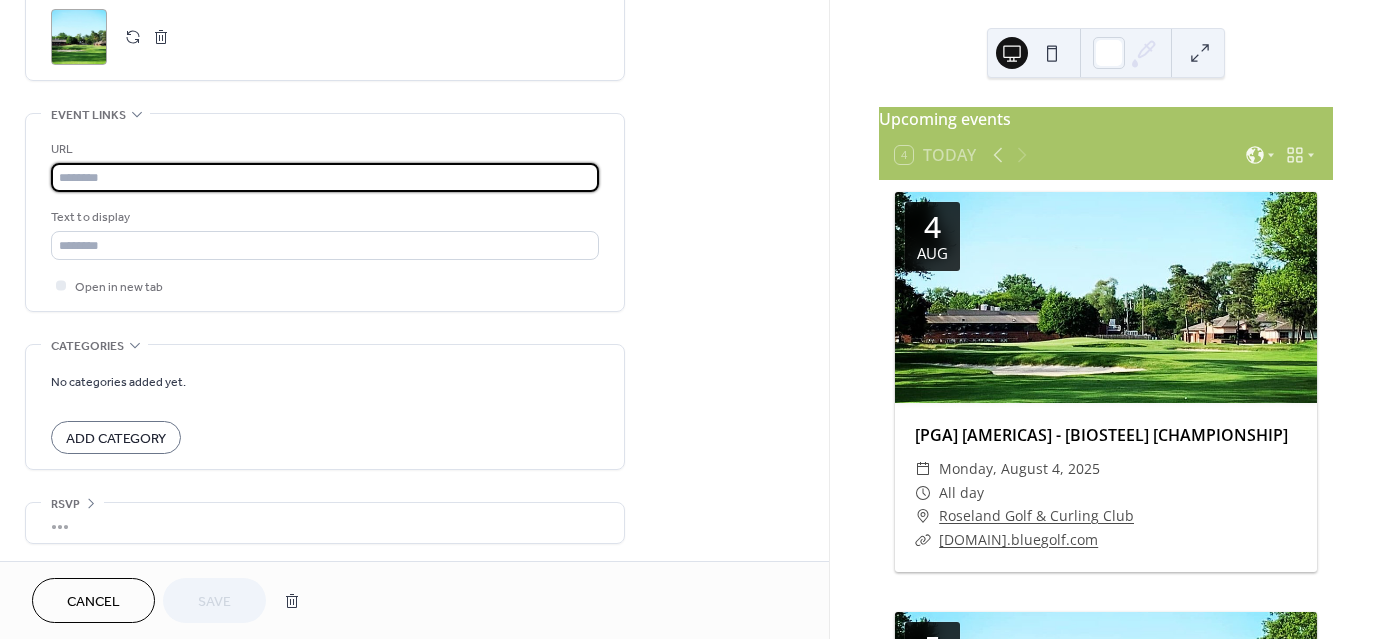 paste on "**********" 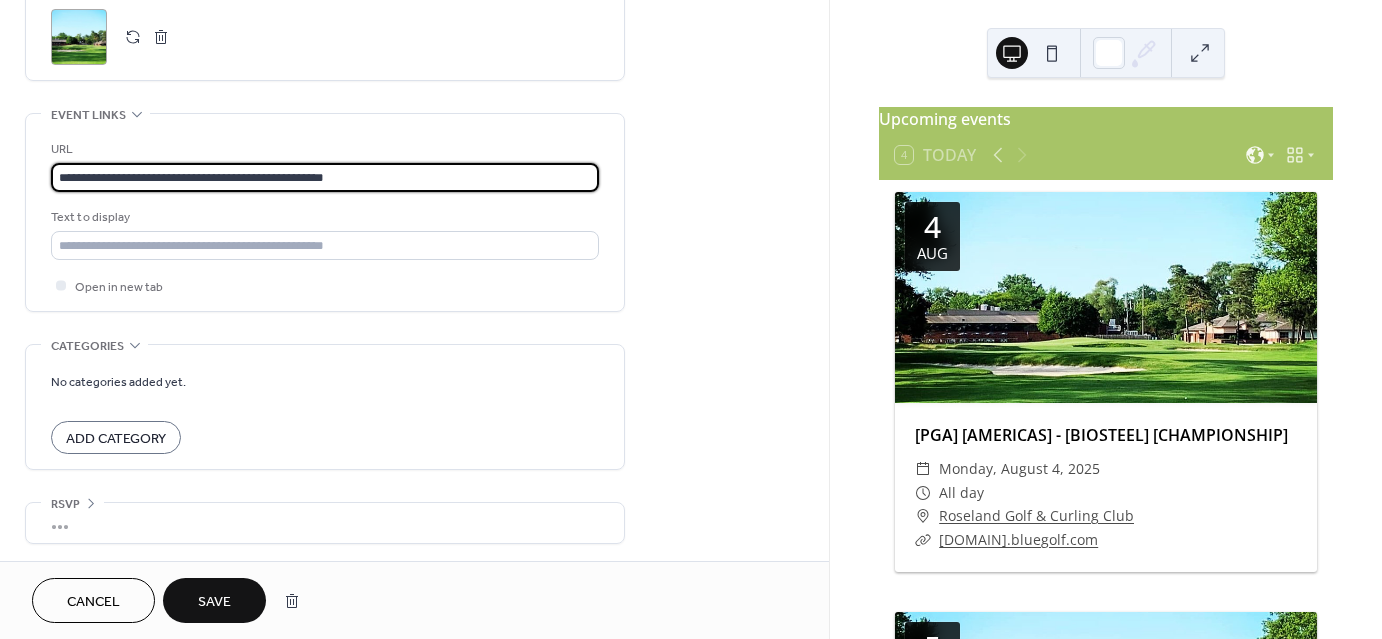 type on "**********" 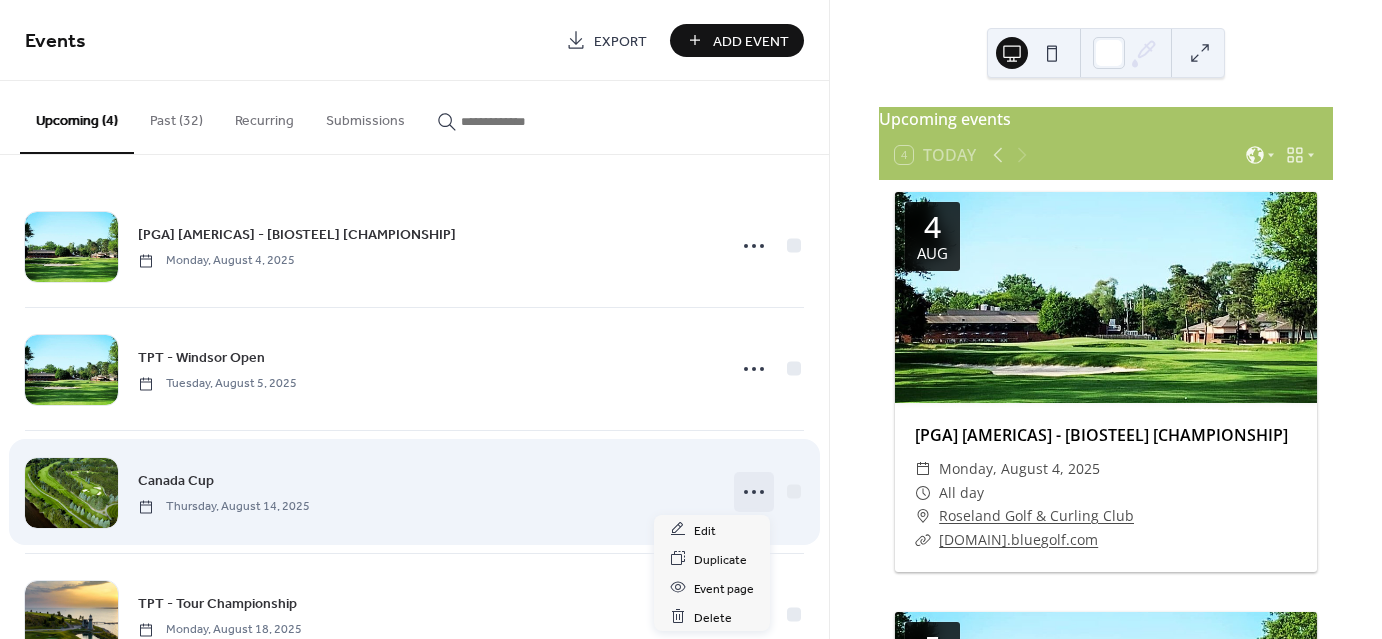 click 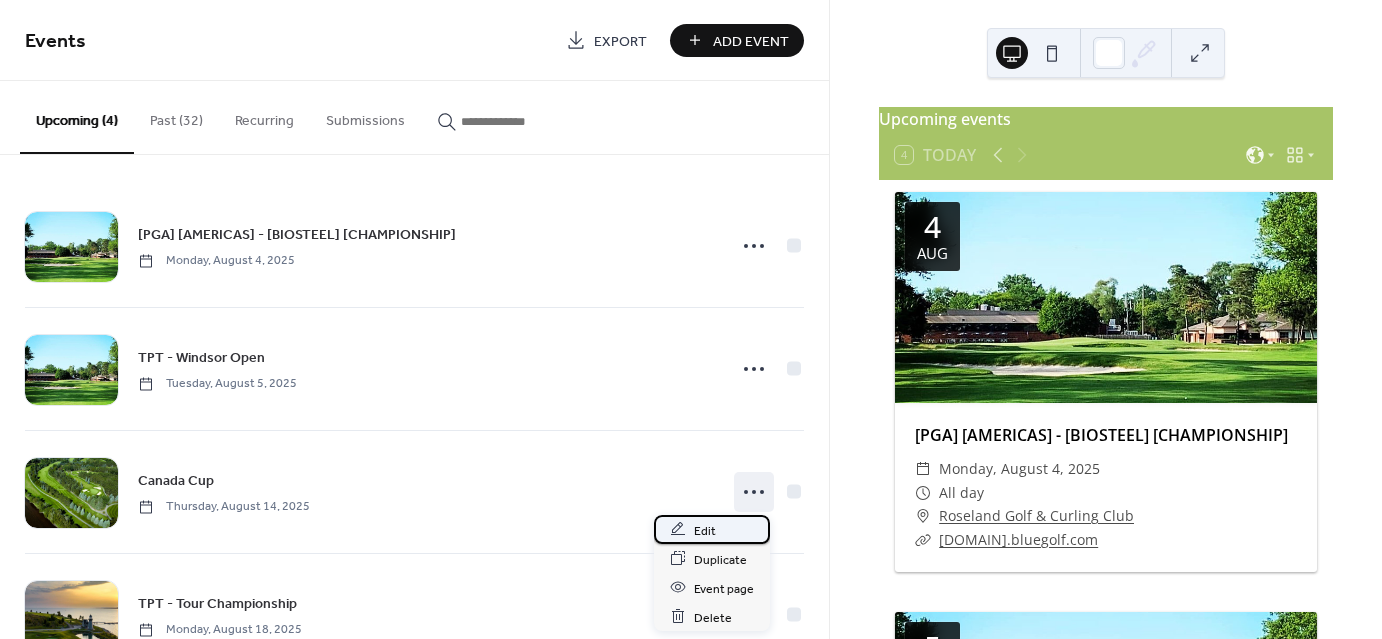 click on "Edit" at bounding box center [712, 529] 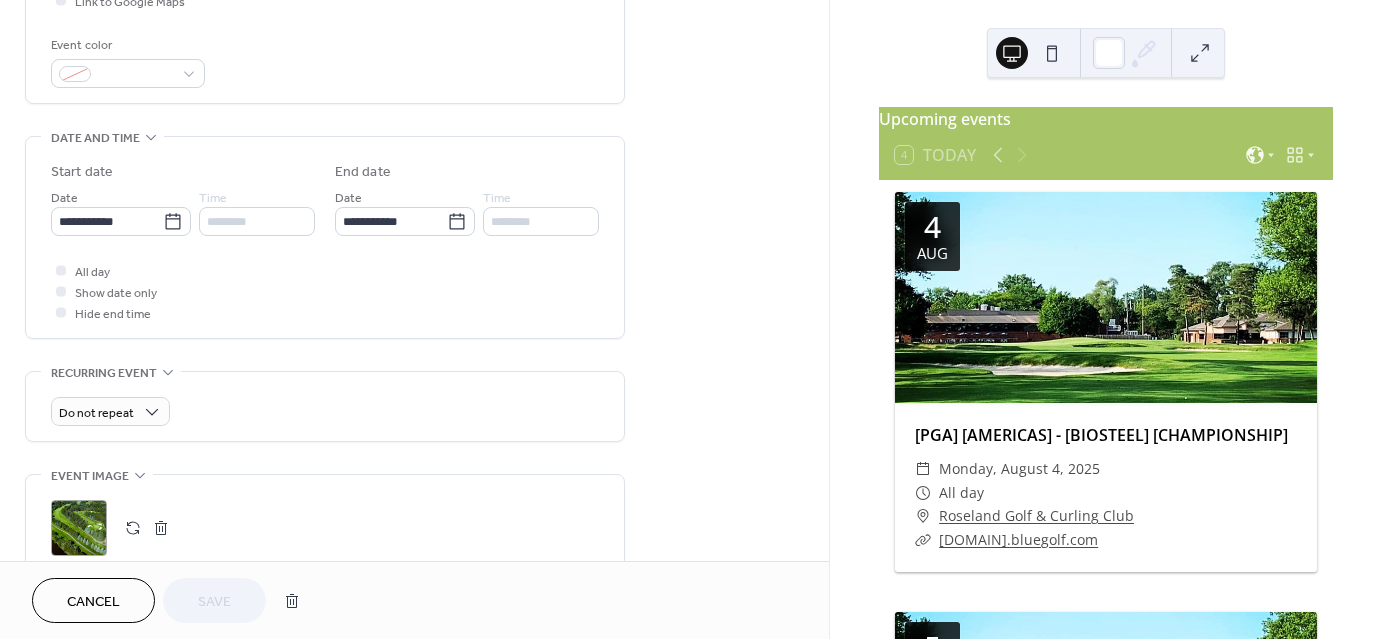 scroll, scrollTop: 1006, scrollLeft: 0, axis: vertical 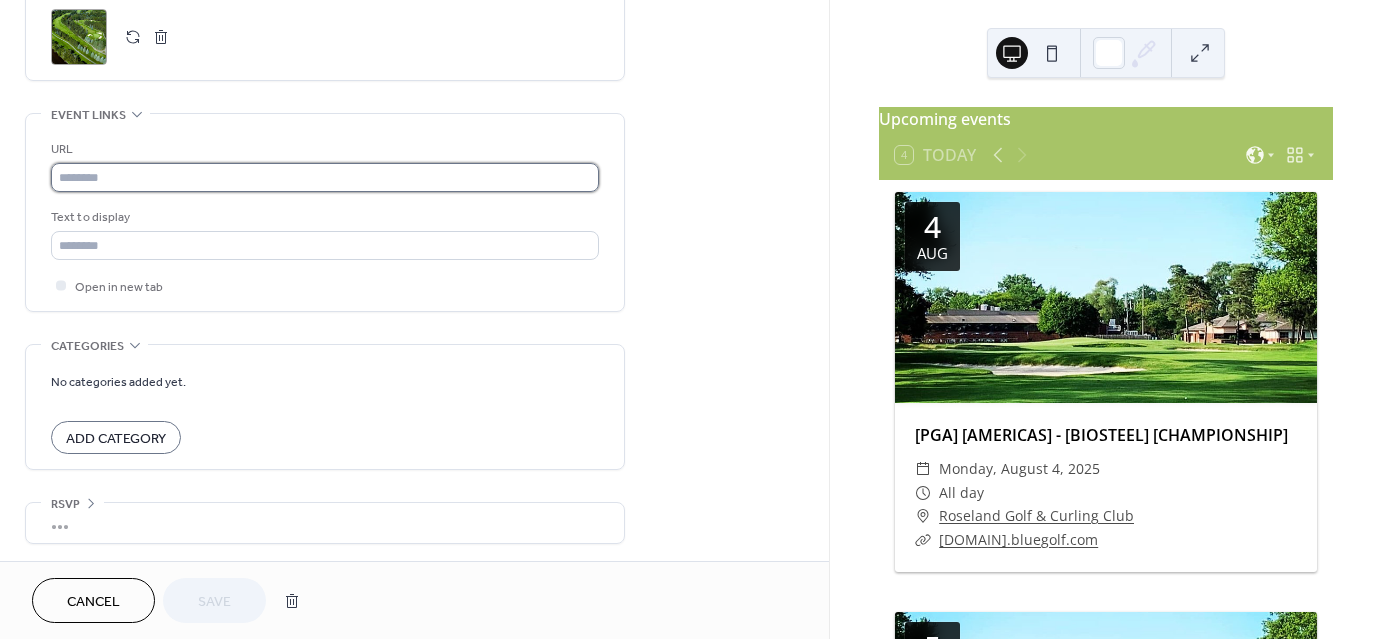 click at bounding box center [325, 177] 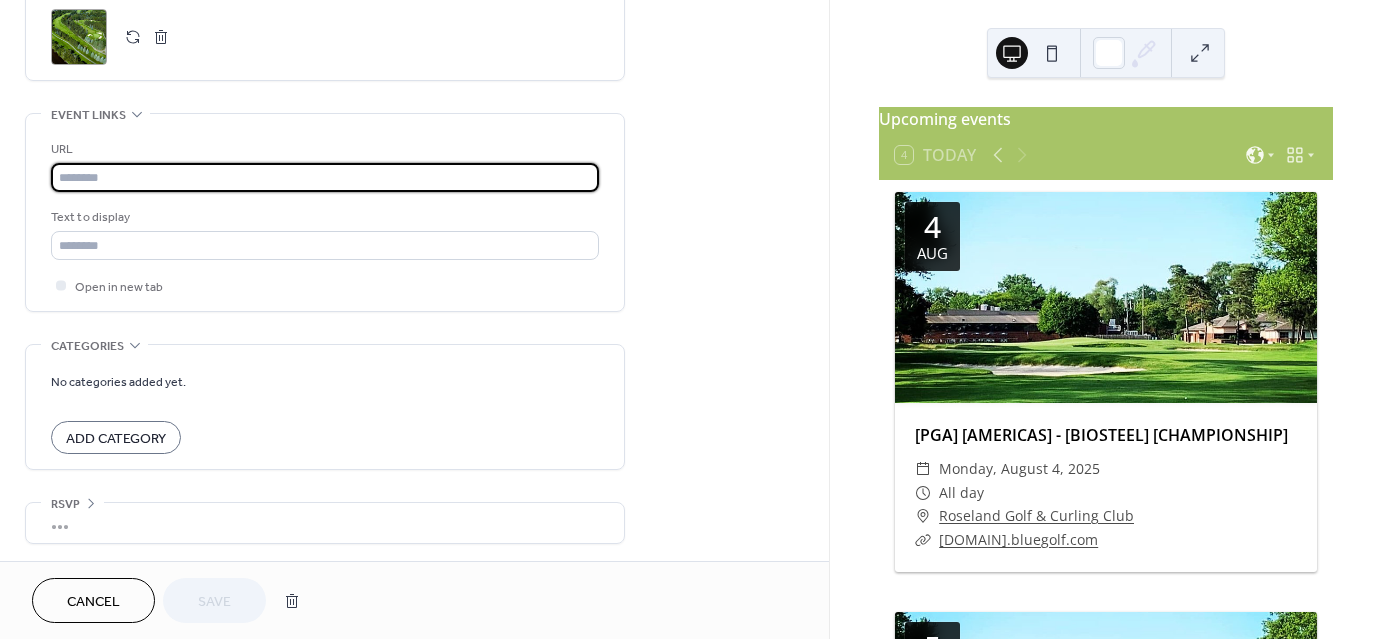 paste on "**********" 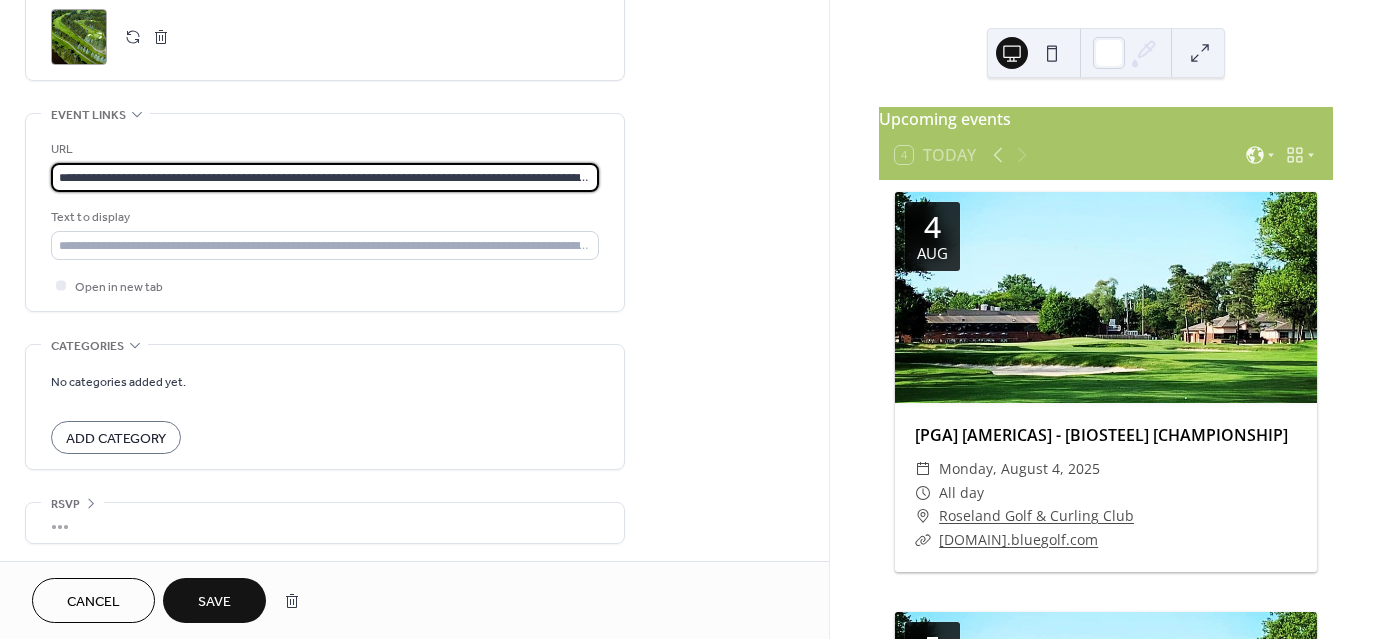 scroll, scrollTop: 0, scrollLeft: 592, axis: horizontal 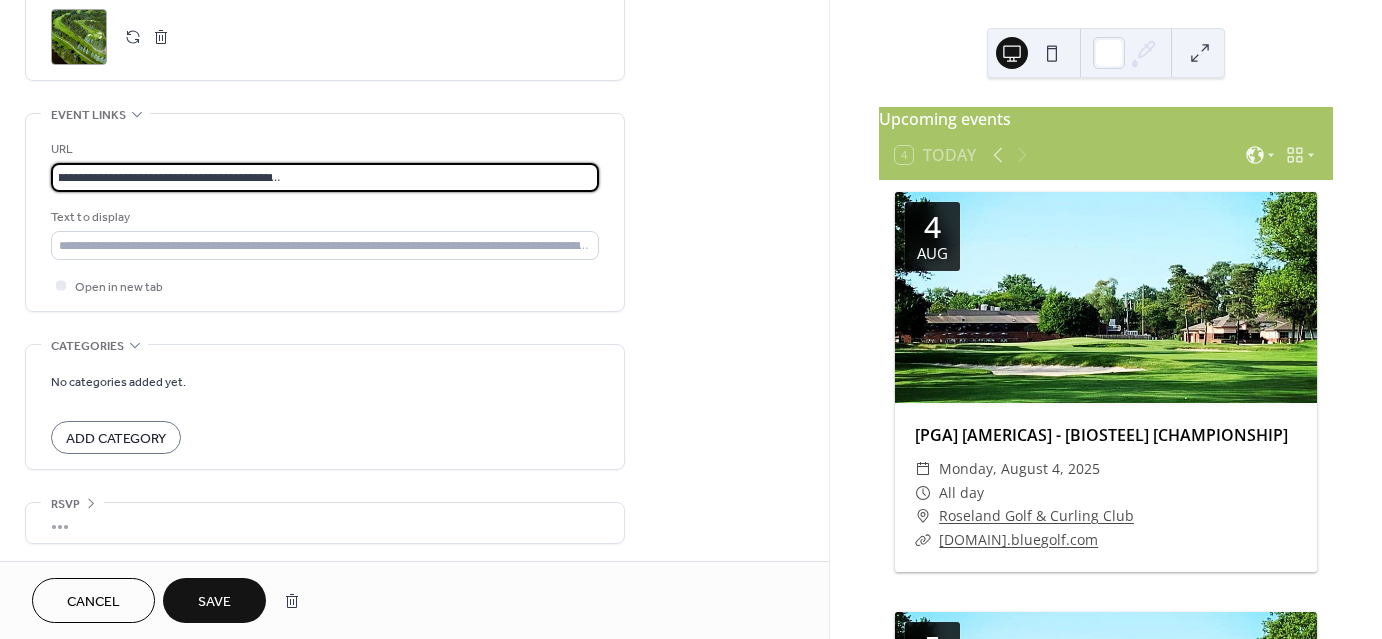 type on "**********" 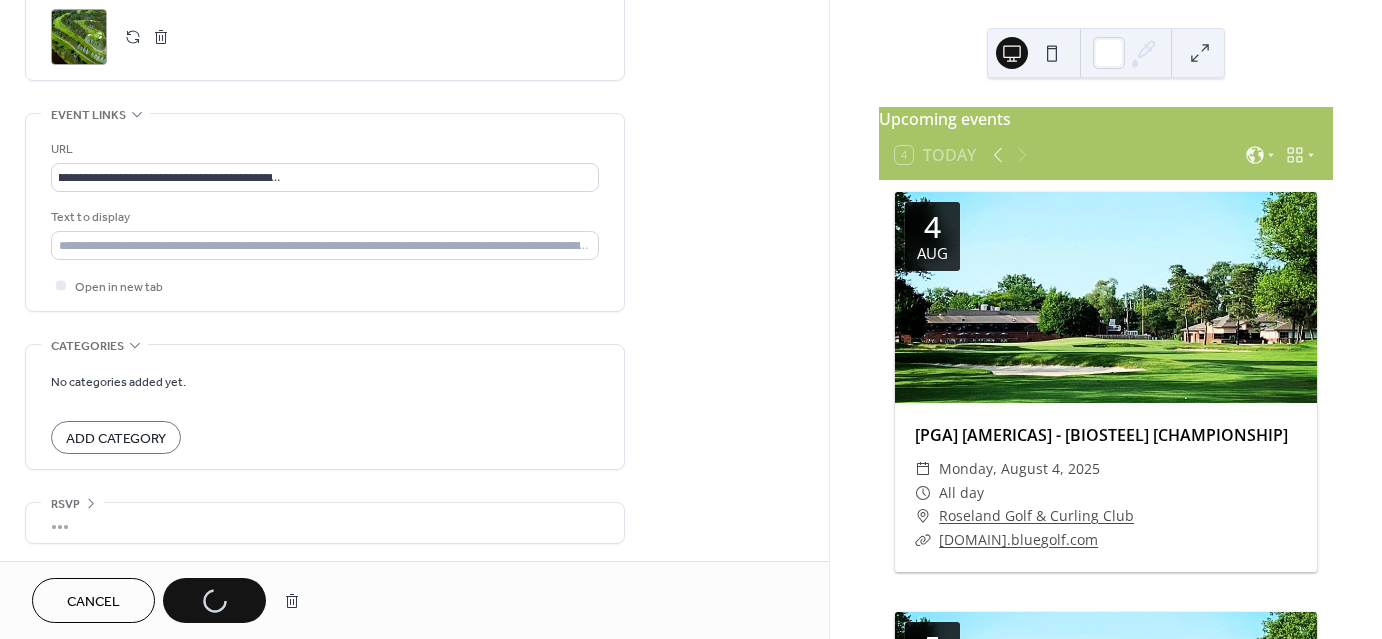 scroll, scrollTop: 0, scrollLeft: 0, axis: both 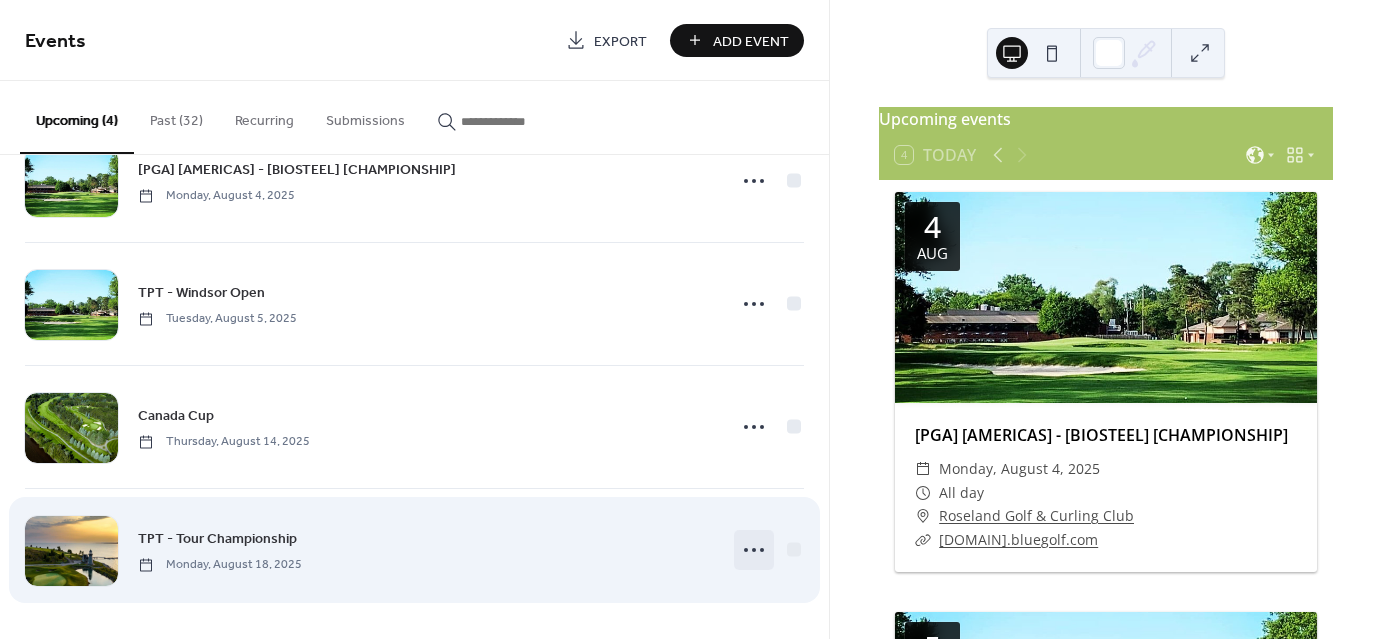 click on "[TPT] - [TPT] [DAY], [MONTH] [DAY], [YEAR]" at bounding box center (414, 550) 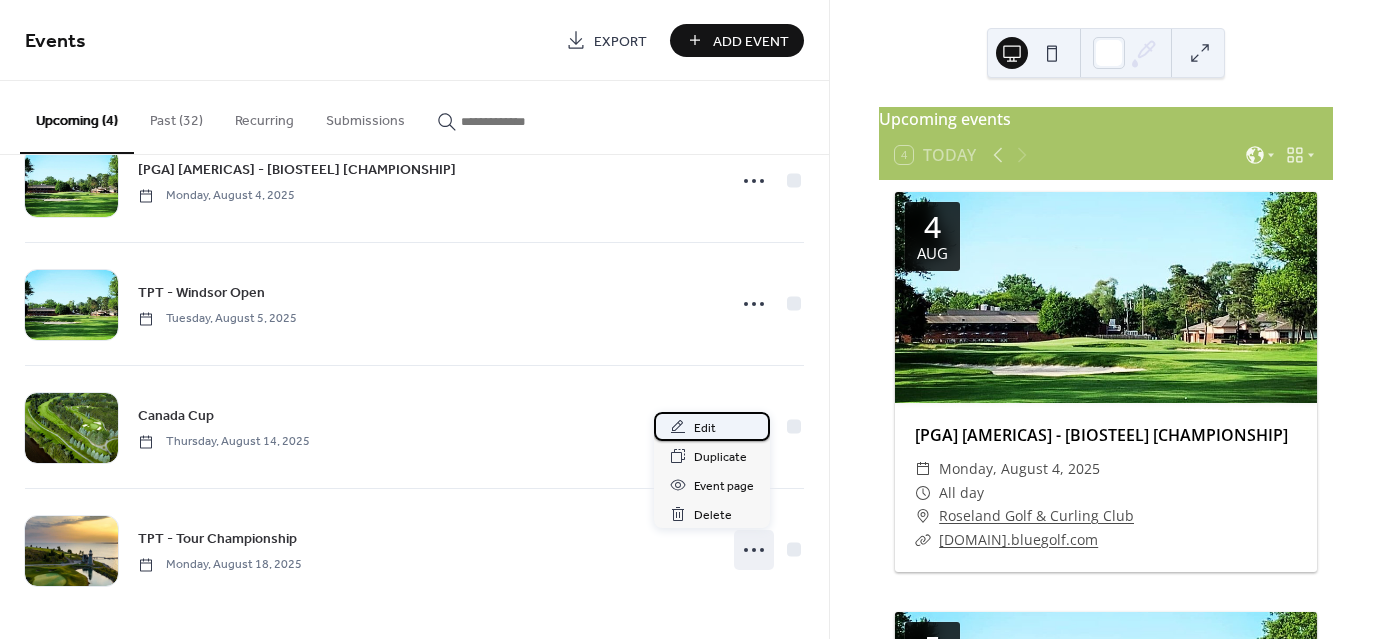 click on "Edit" at bounding box center [705, 428] 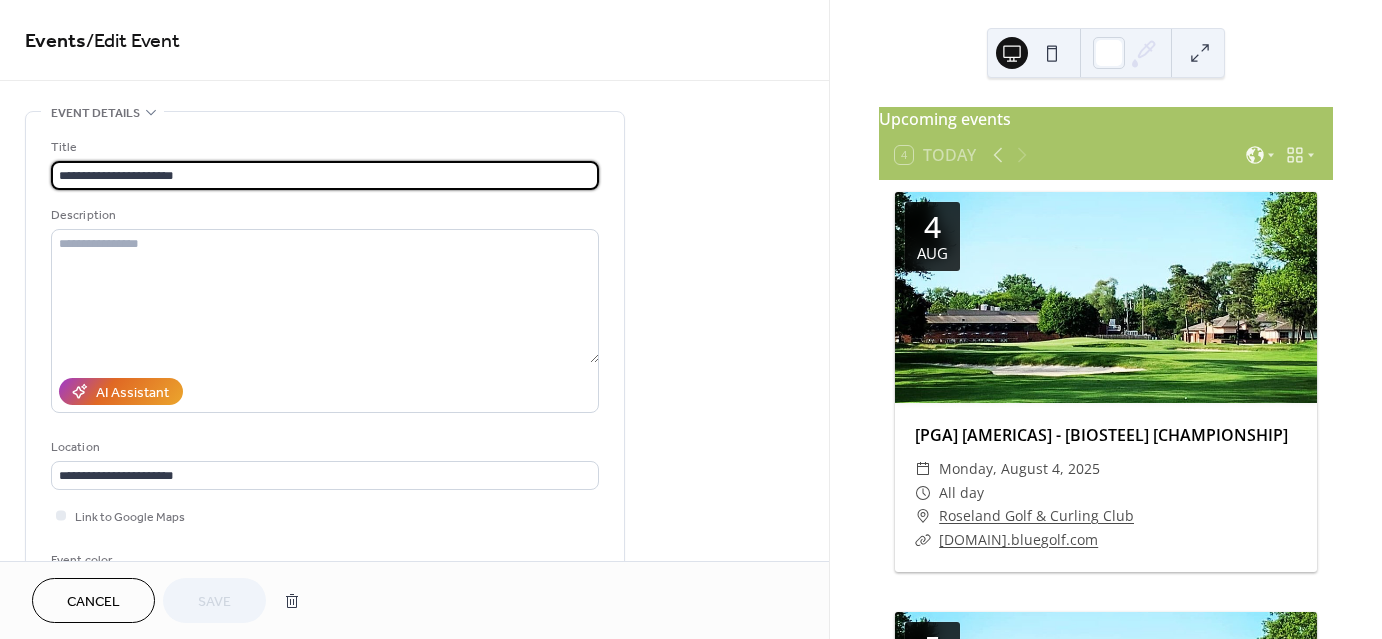 scroll, scrollTop: 1006, scrollLeft: 0, axis: vertical 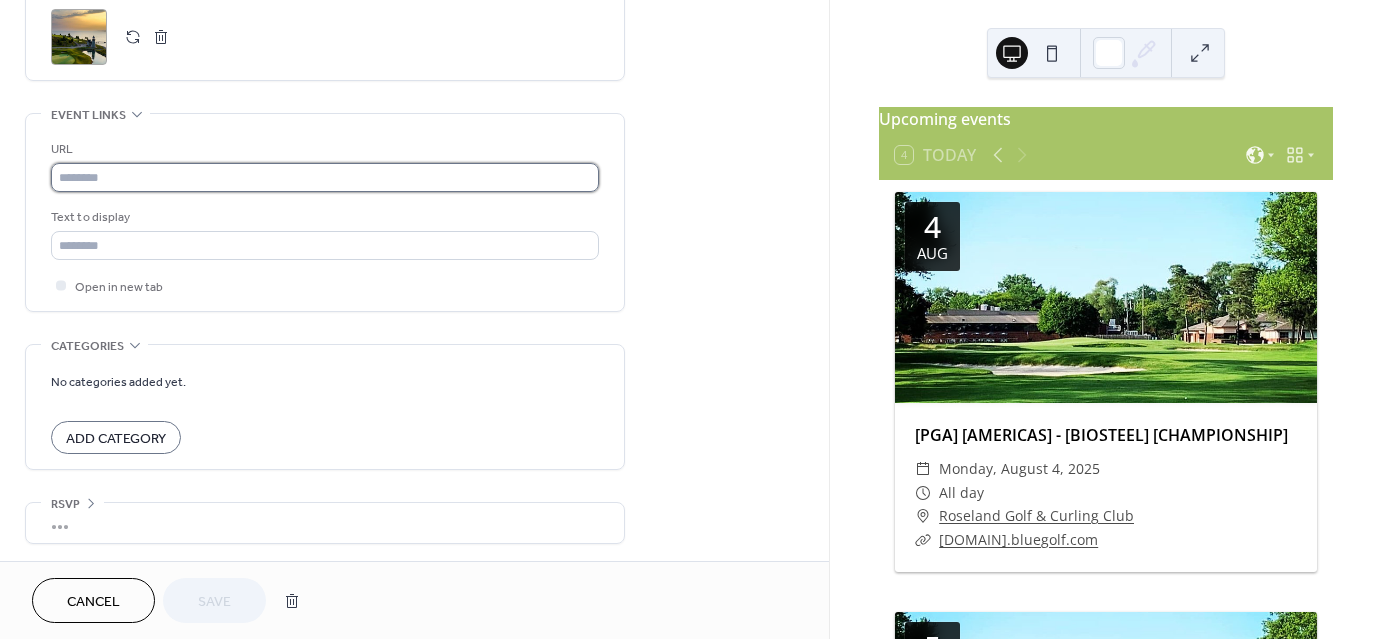 click at bounding box center [325, 177] 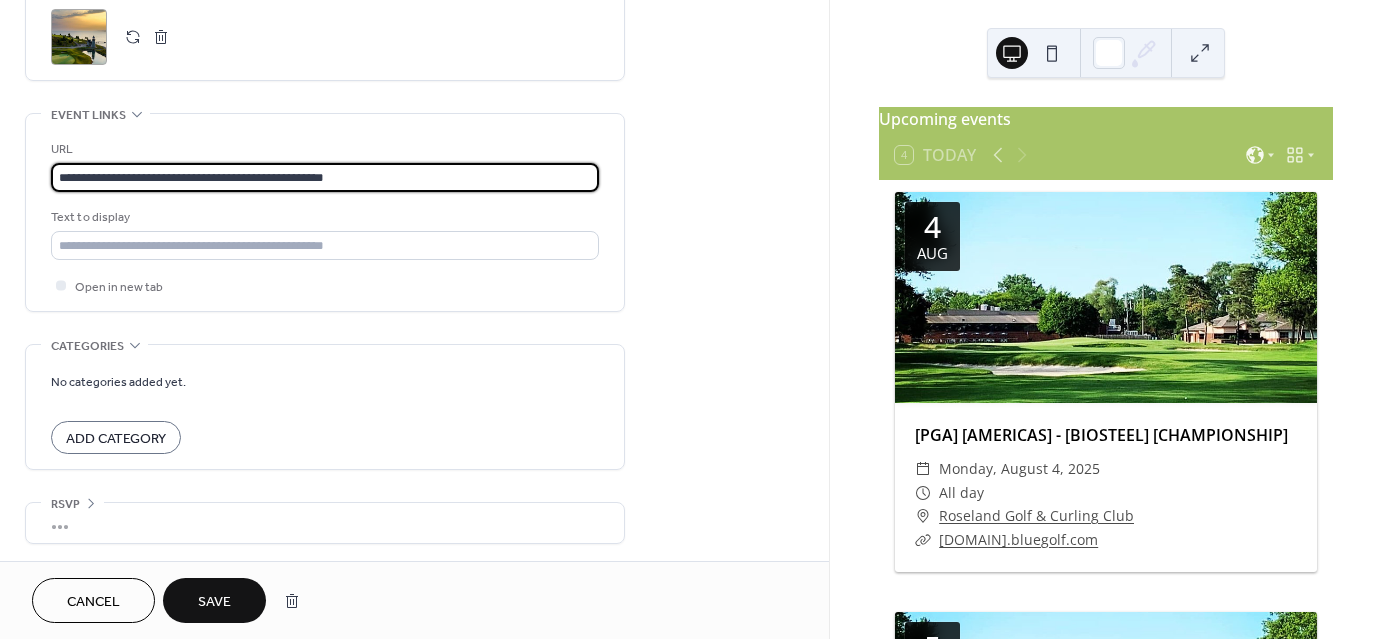 type on "**********" 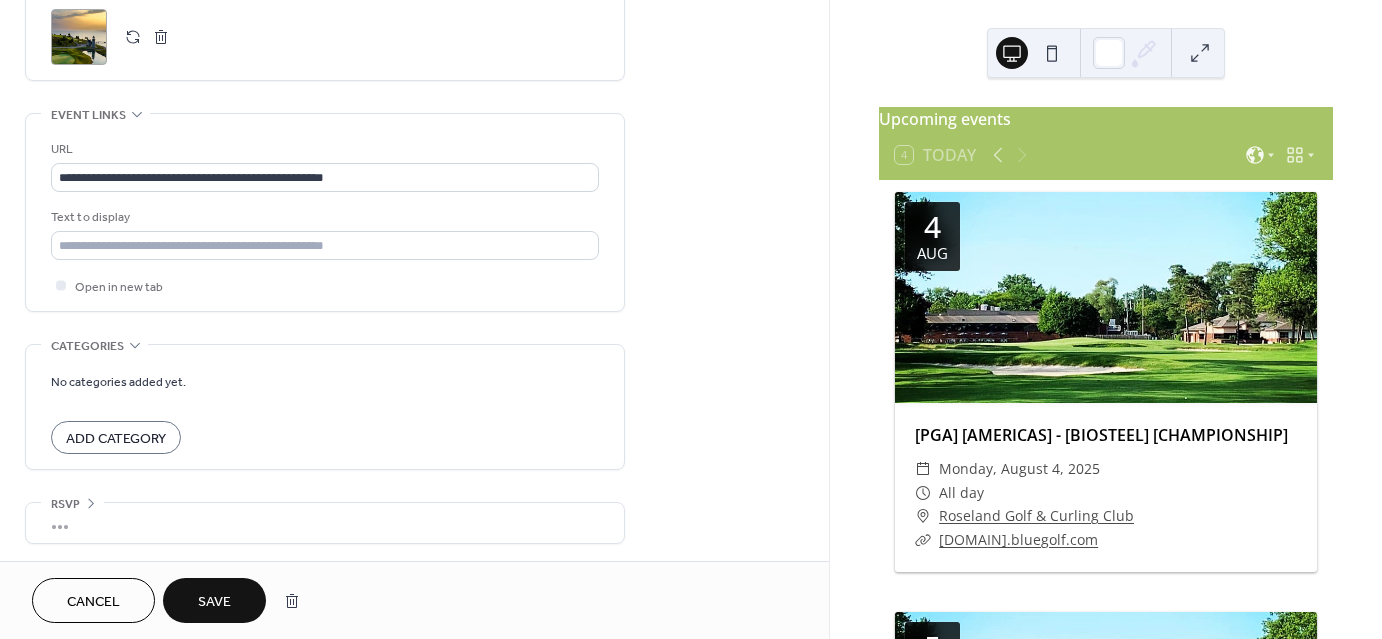 click on "Save" at bounding box center (214, 600) 